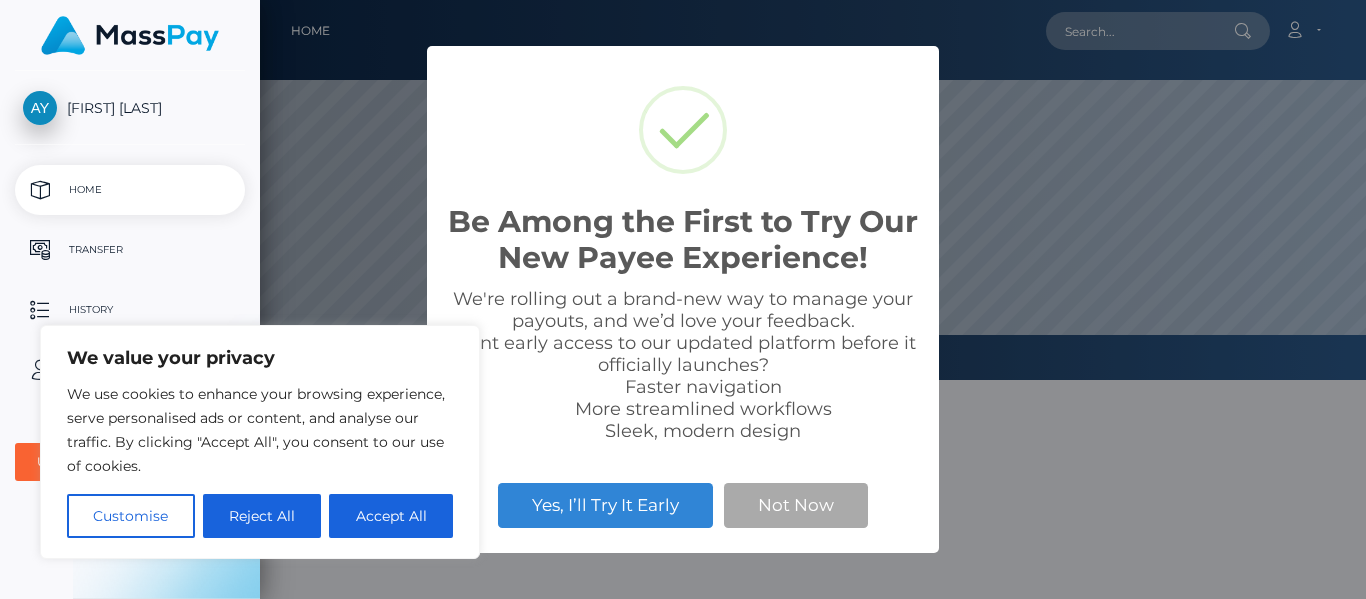 scroll, scrollTop: 0, scrollLeft: 0, axis: both 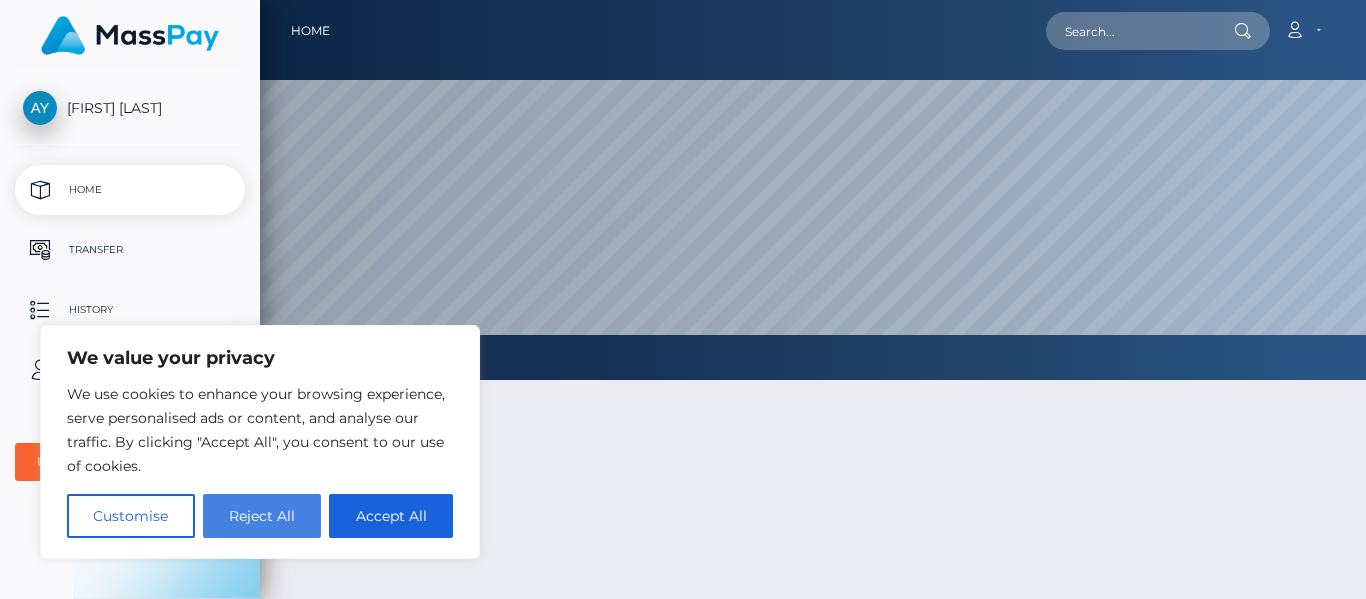 click on "Reject All" at bounding box center [262, 516] 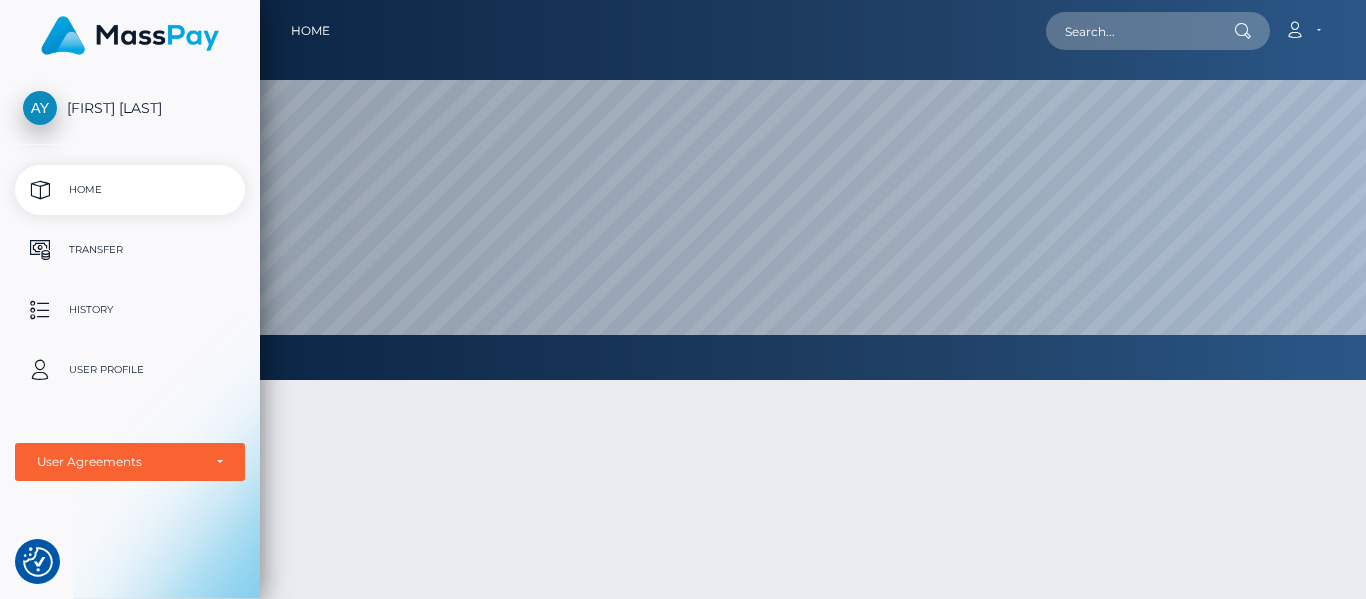click on "Transfer" at bounding box center (130, 250) 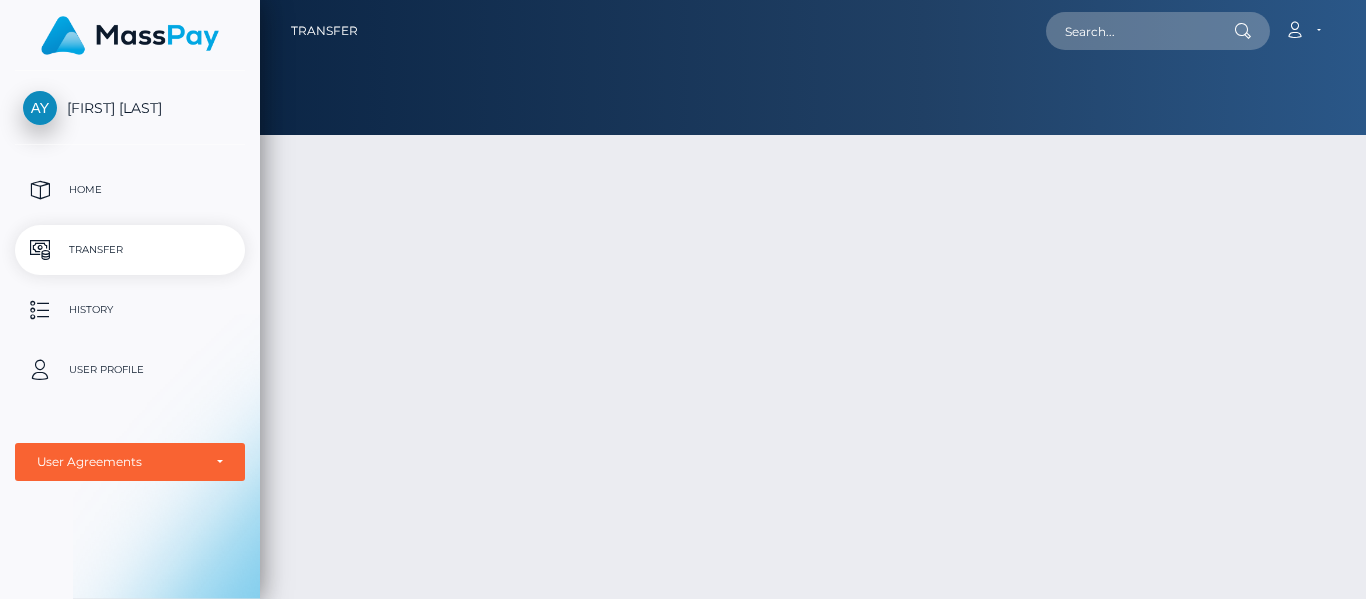scroll, scrollTop: 0, scrollLeft: 0, axis: both 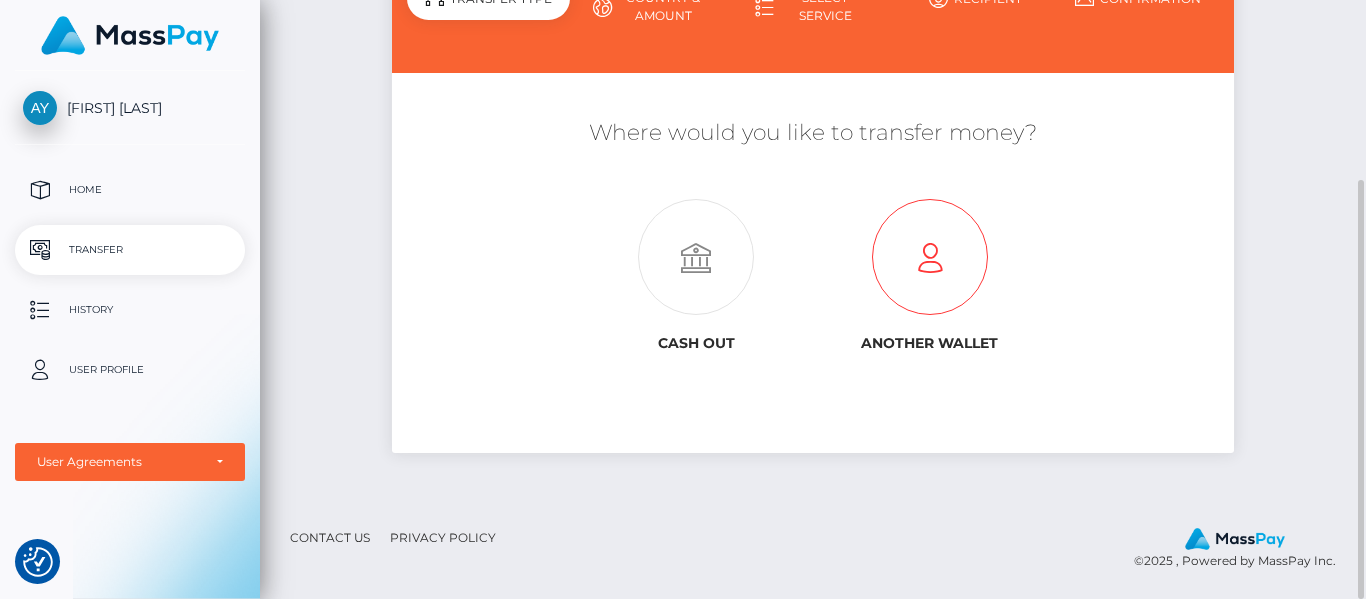 click at bounding box center [930, 258] 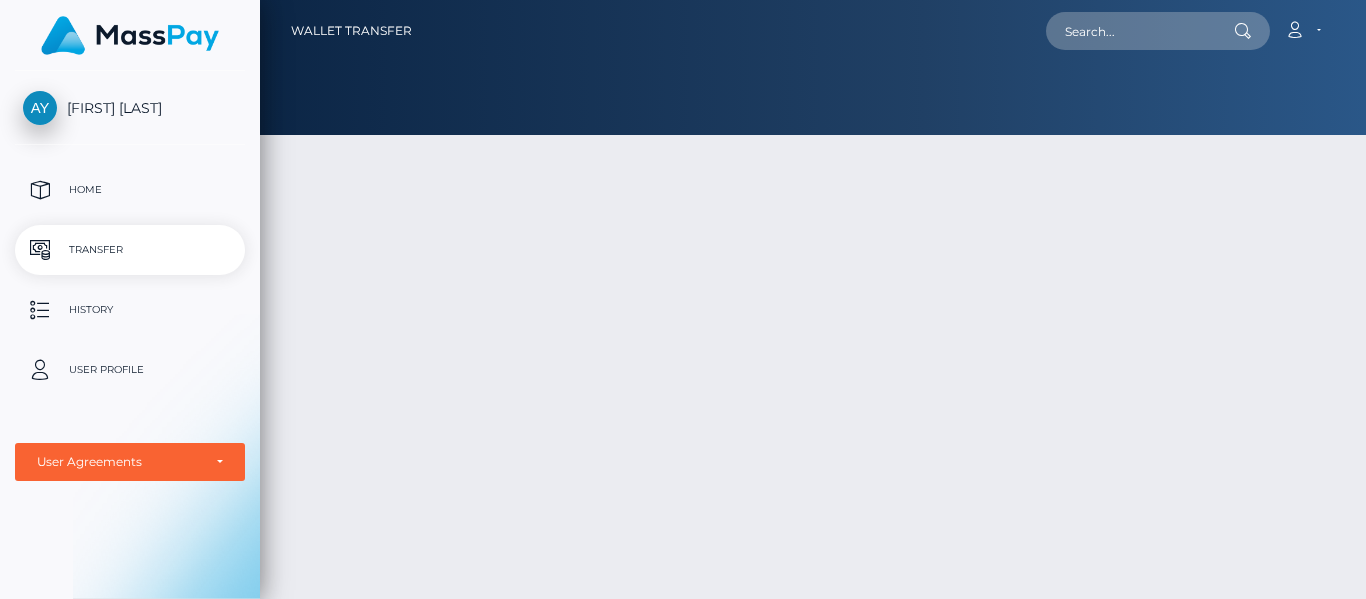 scroll, scrollTop: 0, scrollLeft: 0, axis: both 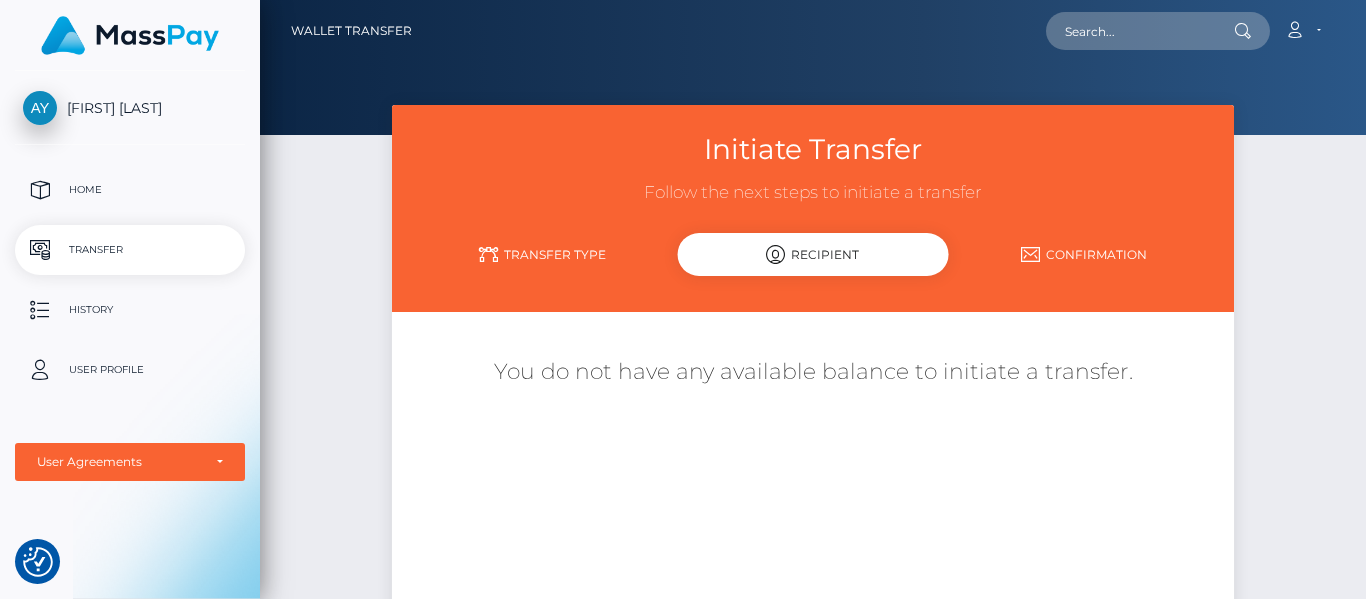 drag, startPoint x: 734, startPoint y: 368, endPoint x: 547, endPoint y: 249, distance: 221.65288 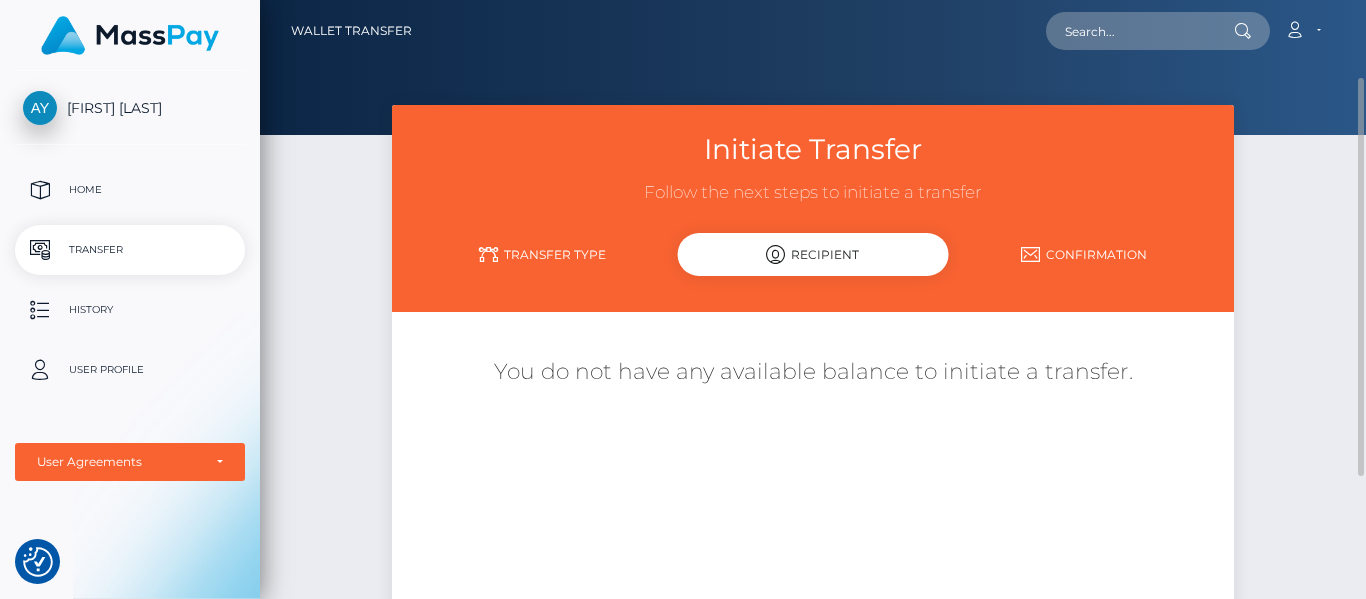 scroll, scrollTop: 302, scrollLeft: 0, axis: vertical 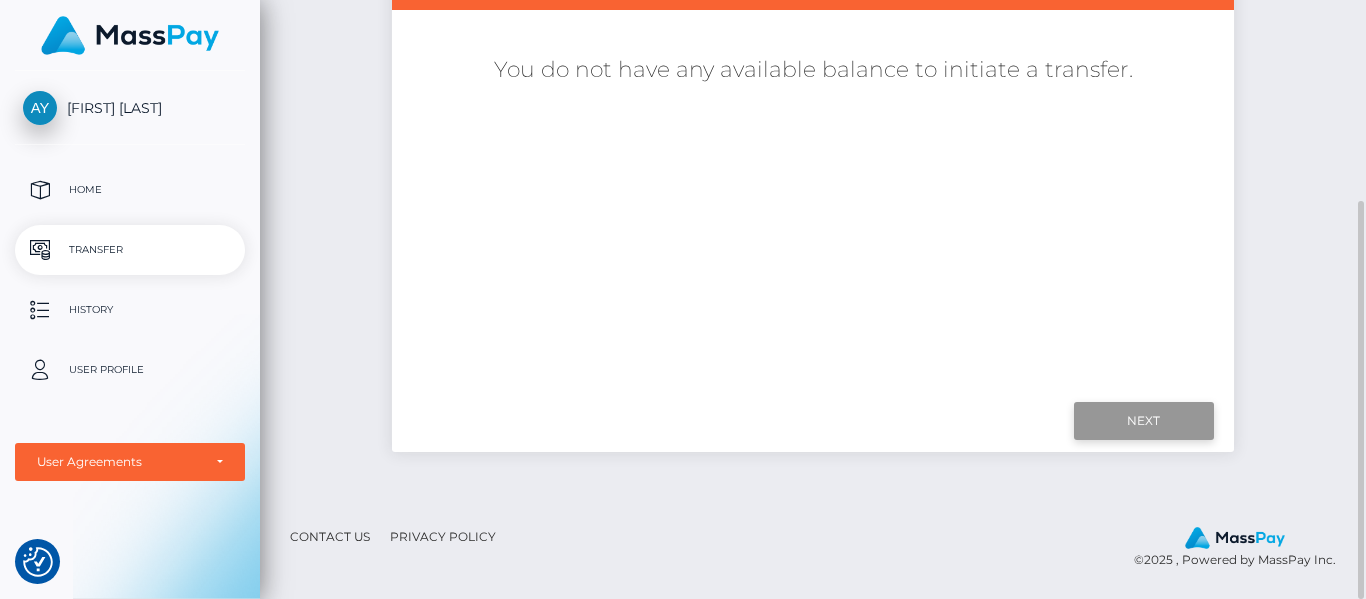click on "Next" at bounding box center (1144, 421) 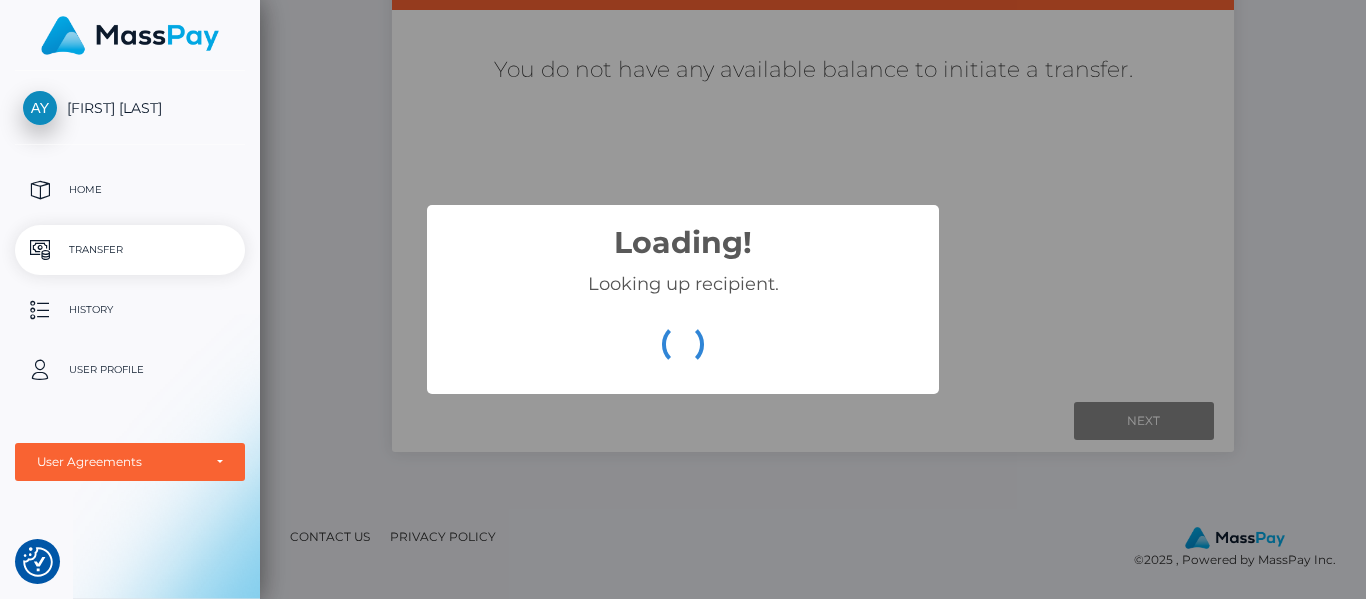 click on "Loading! × Looking up recipient. OK Cancel" at bounding box center [683, 299] 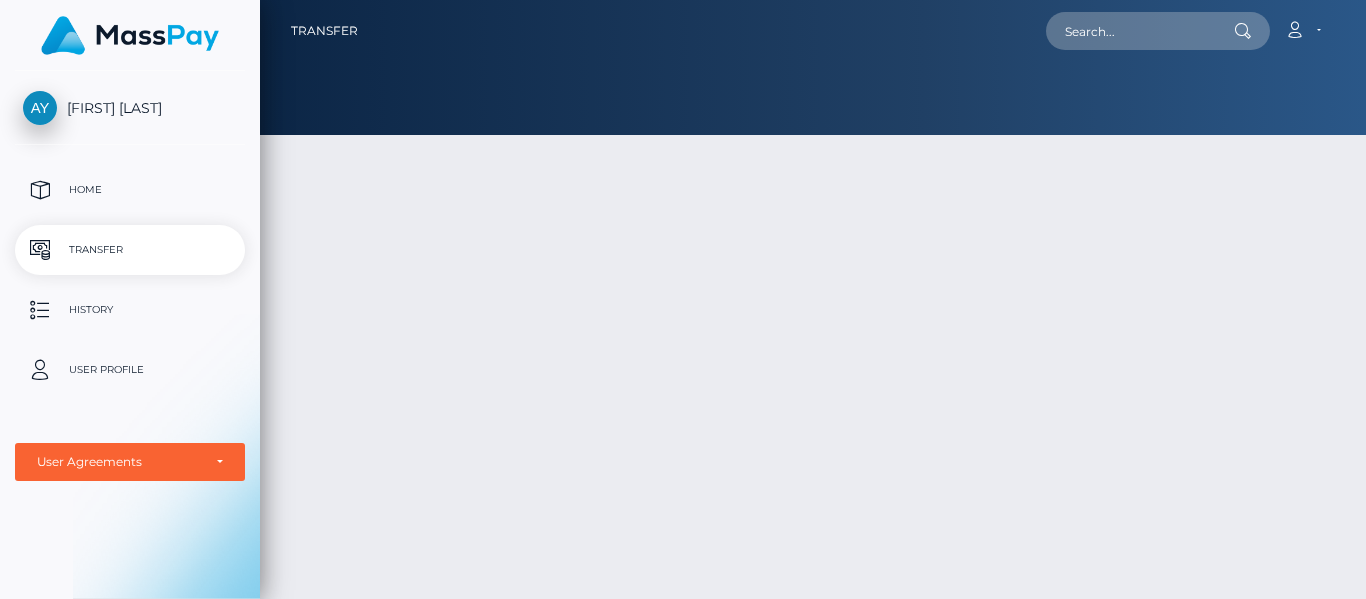scroll, scrollTop: 0, scrollLeft: 0, axis: both 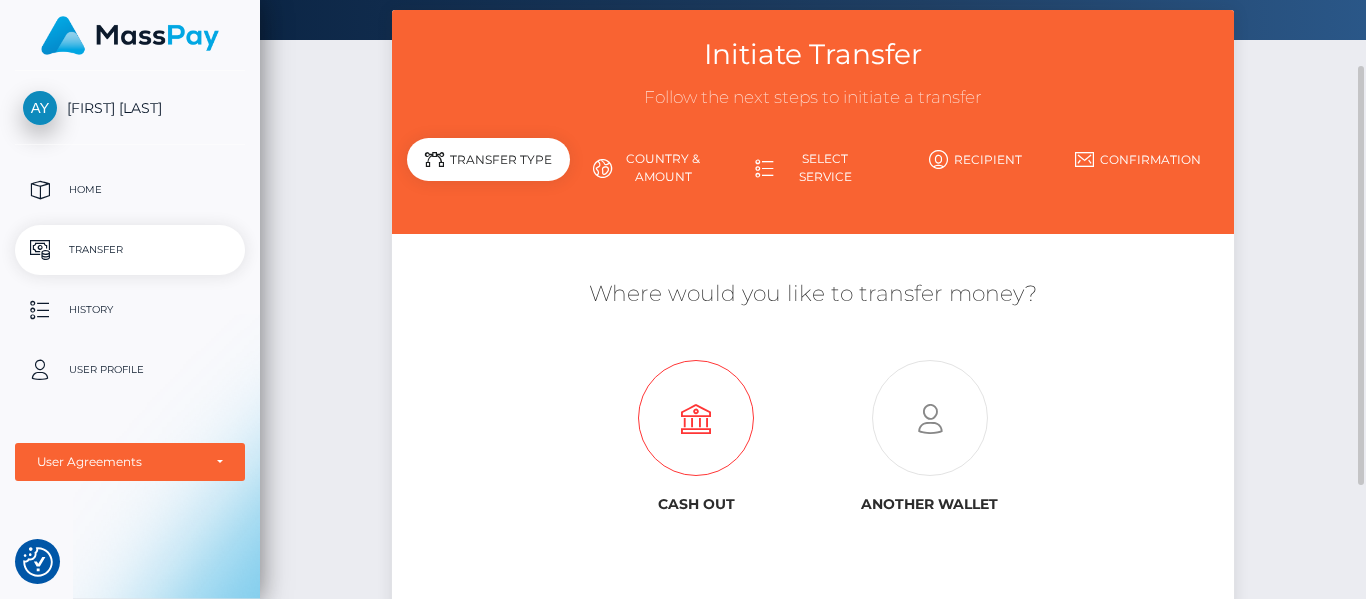 click at bounding box center (696, 419) 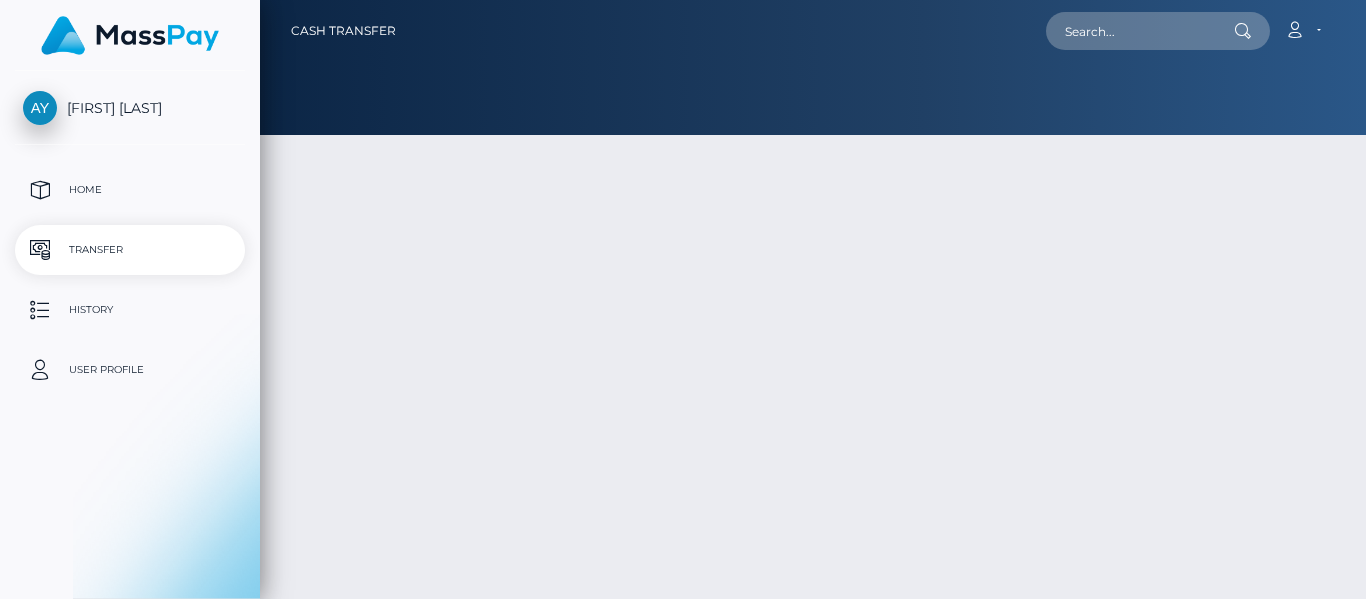 type on "NaN" 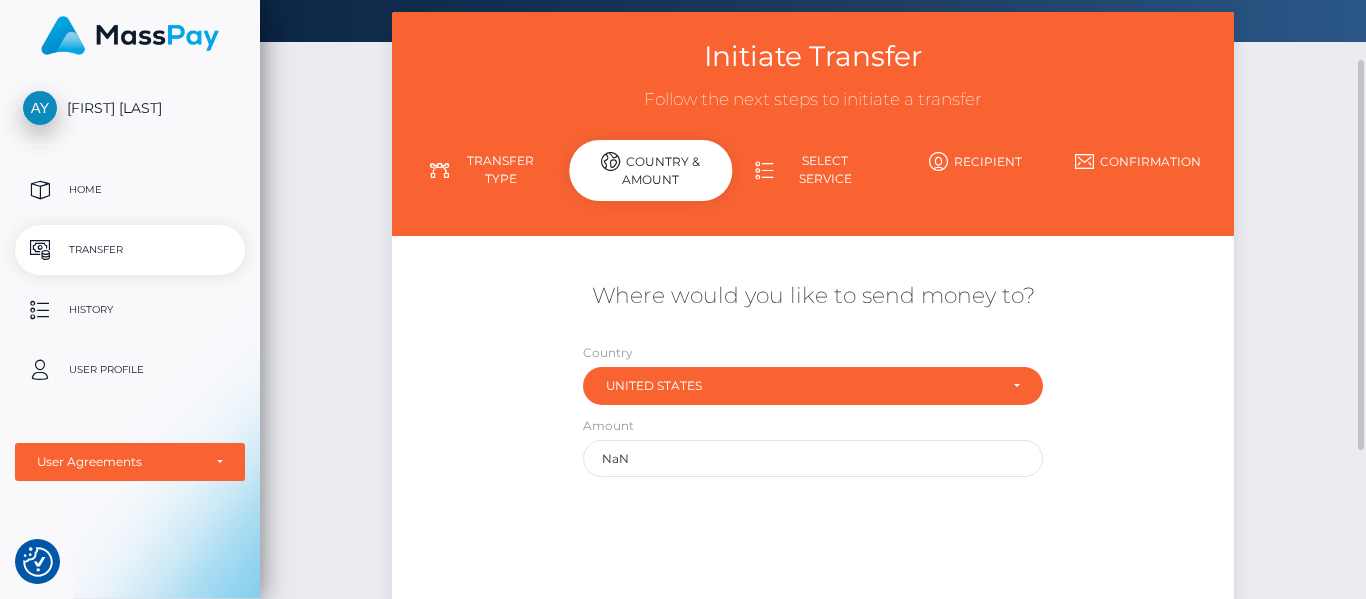 scroll, scrollTop: 94, scrollLeft: 0, axis: vertical 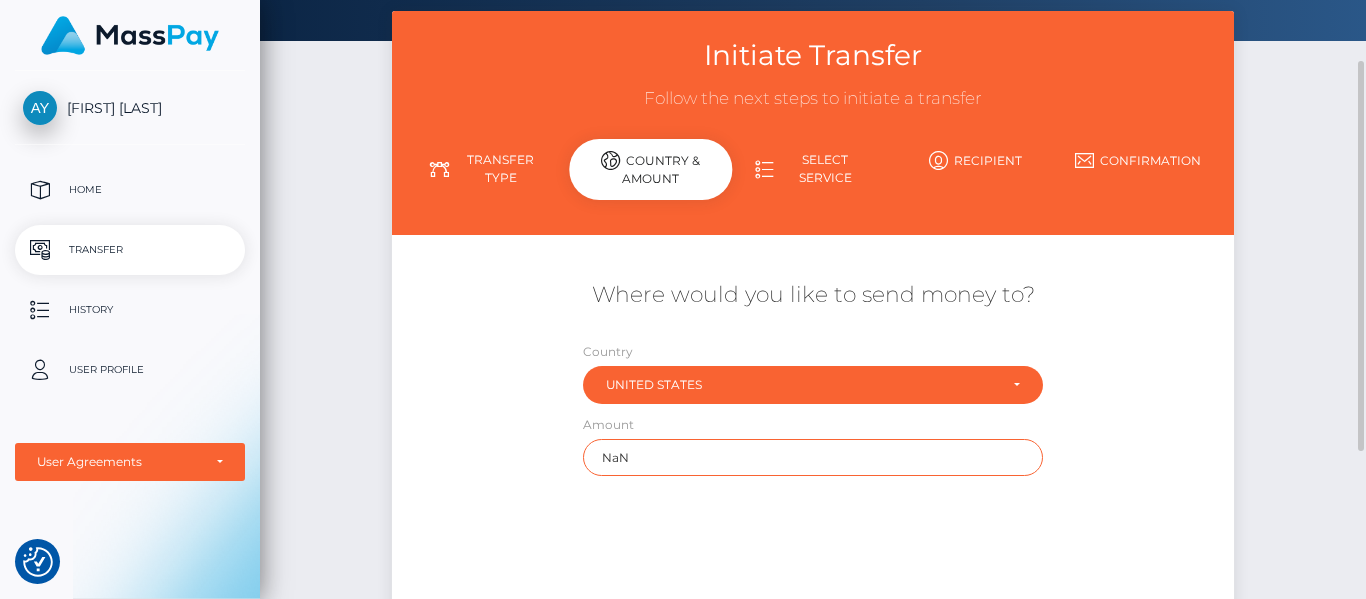 click on "NaN" at bounding box center (813, 457) 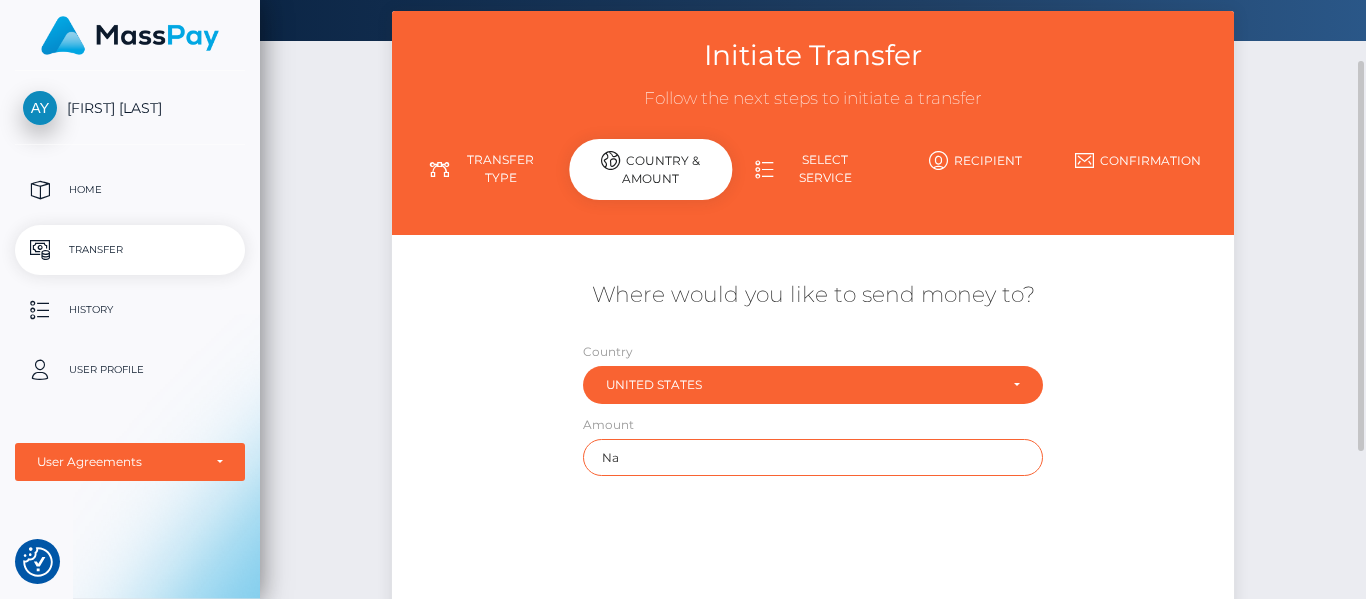 type on "N" 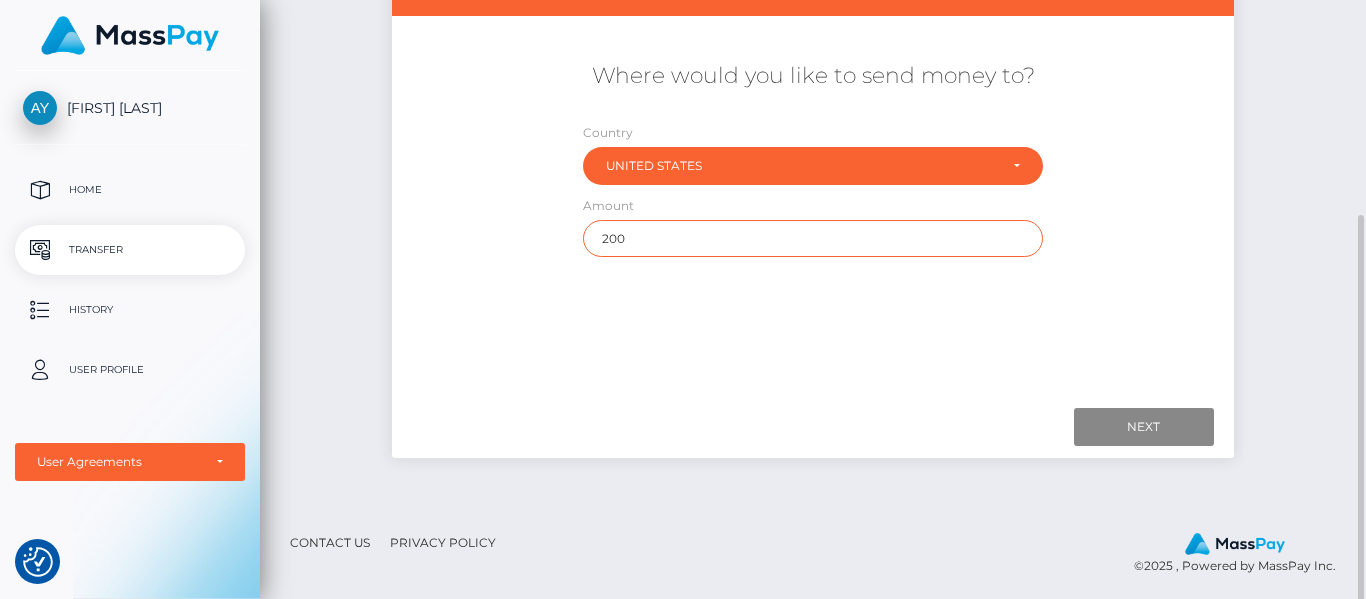 scroll, scrollTop: 319, scrollLeft: 0, axis: vertical 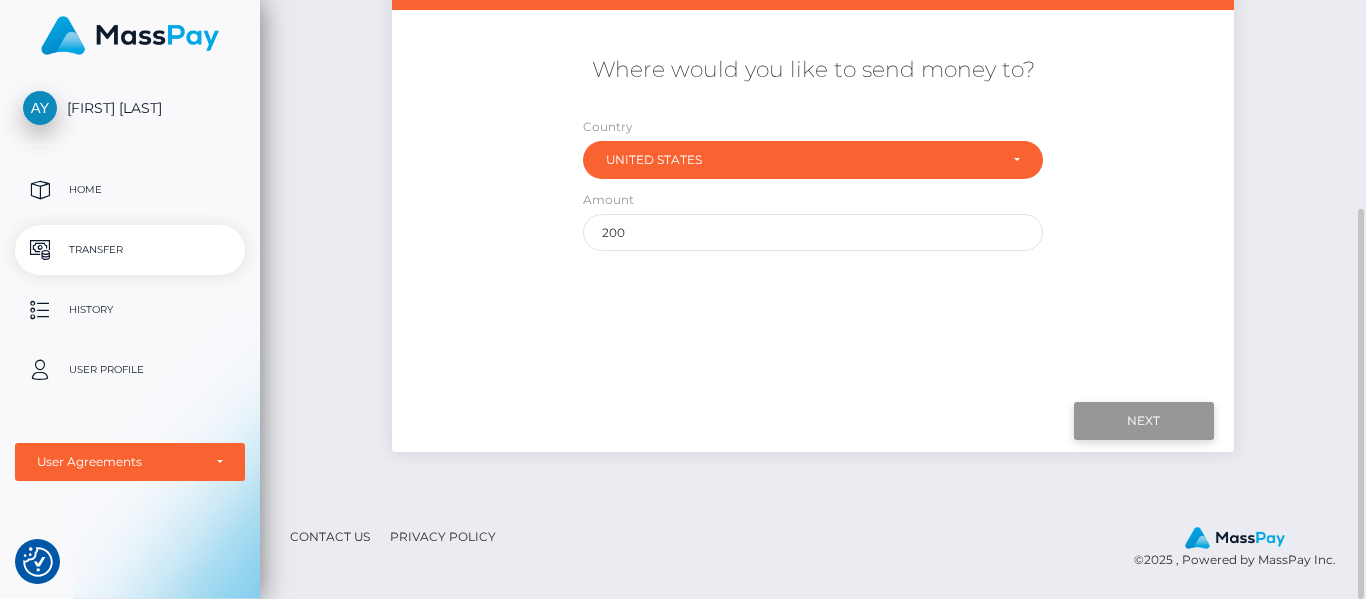 click on "Next" at bounding box center [1144, 421] 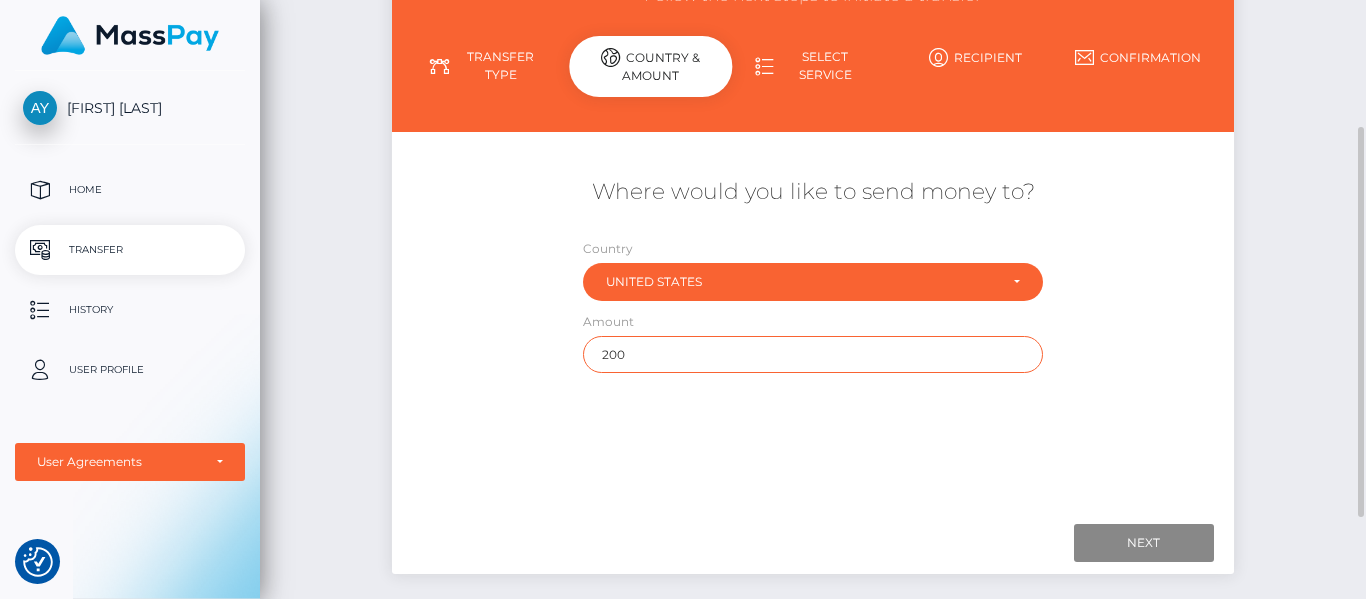 scroll, scrollTop: 196, scrollLeft: 0, axis: vertical 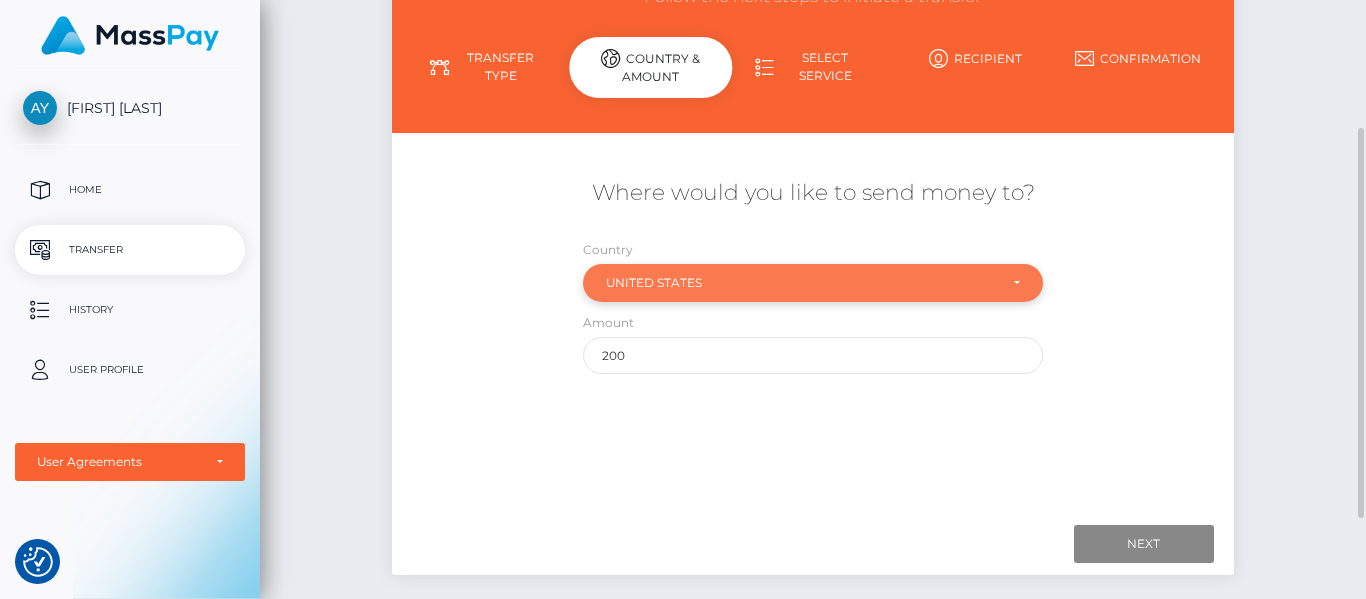 click on "United States" at bounding box center (813, 283) 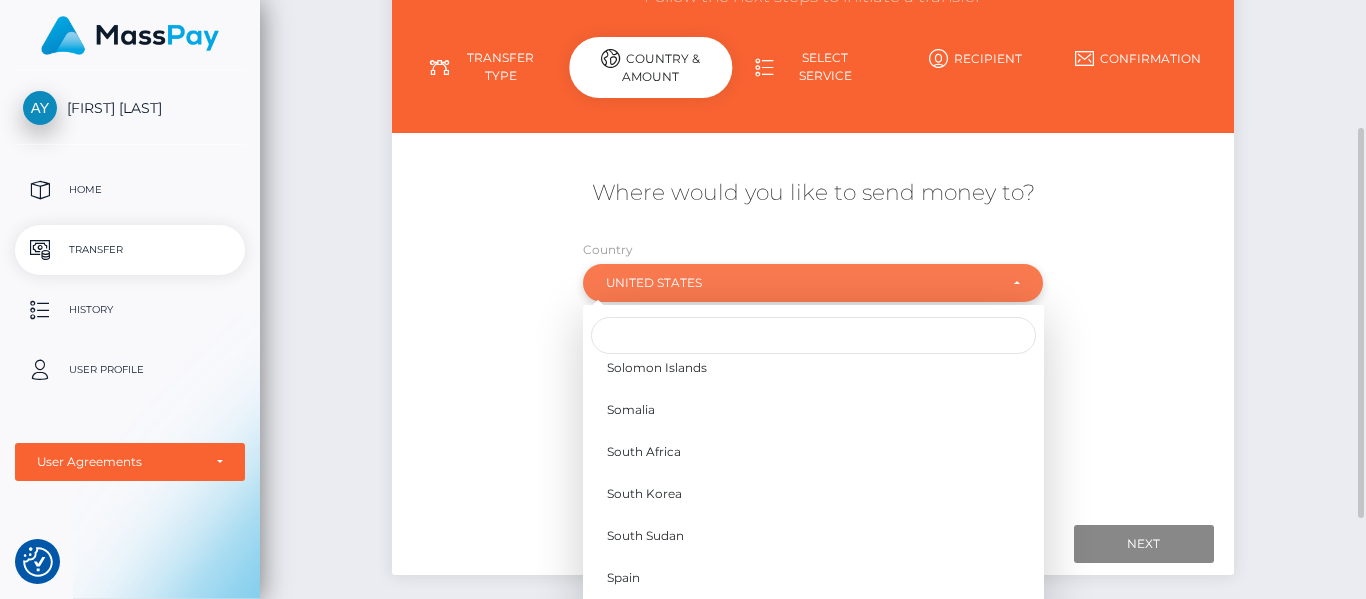click on "United States" at bounding box center (813, 283) 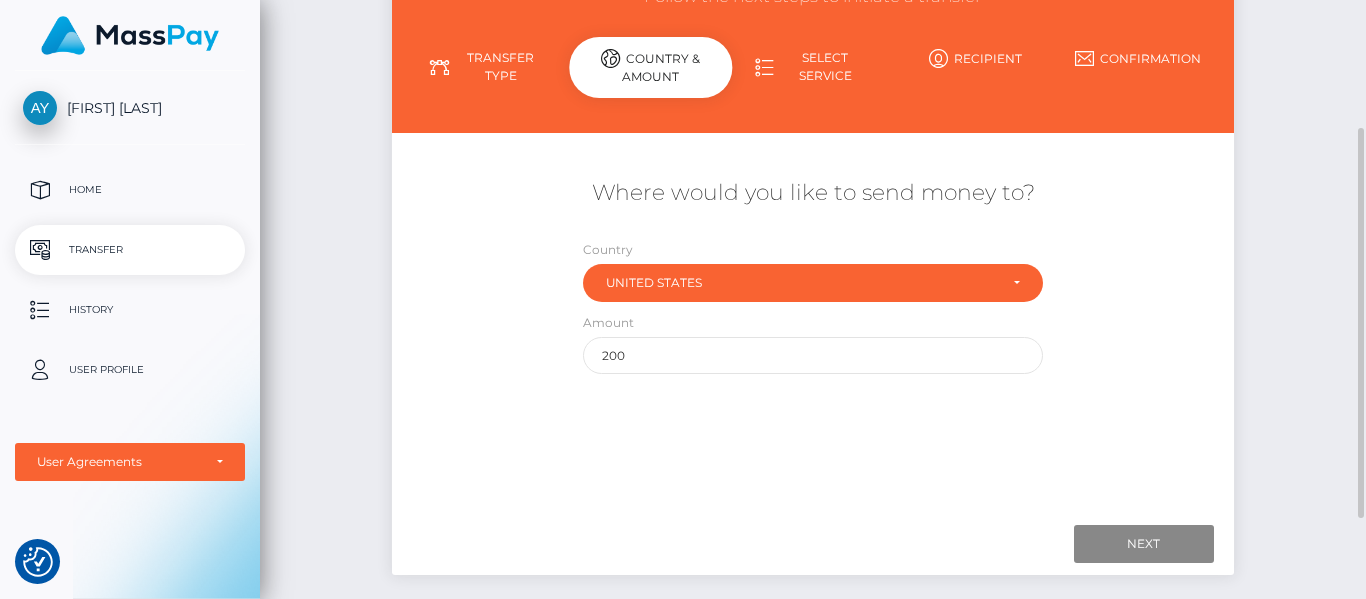 click on "Where would you like to send money to?
Country
Abkhazia
Afghanistan
Albania
Algeria
American Samoa
Andorra" at bounding box center (813, 276) 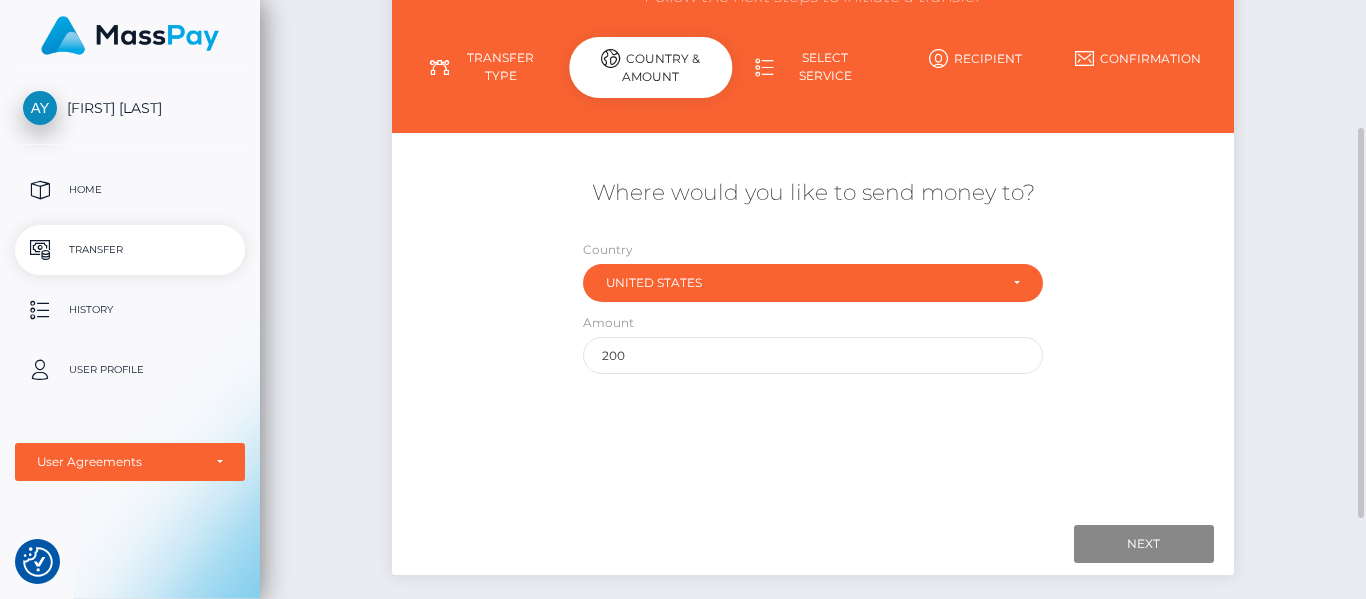click on "Select Service" at bounding box center [813, 67] 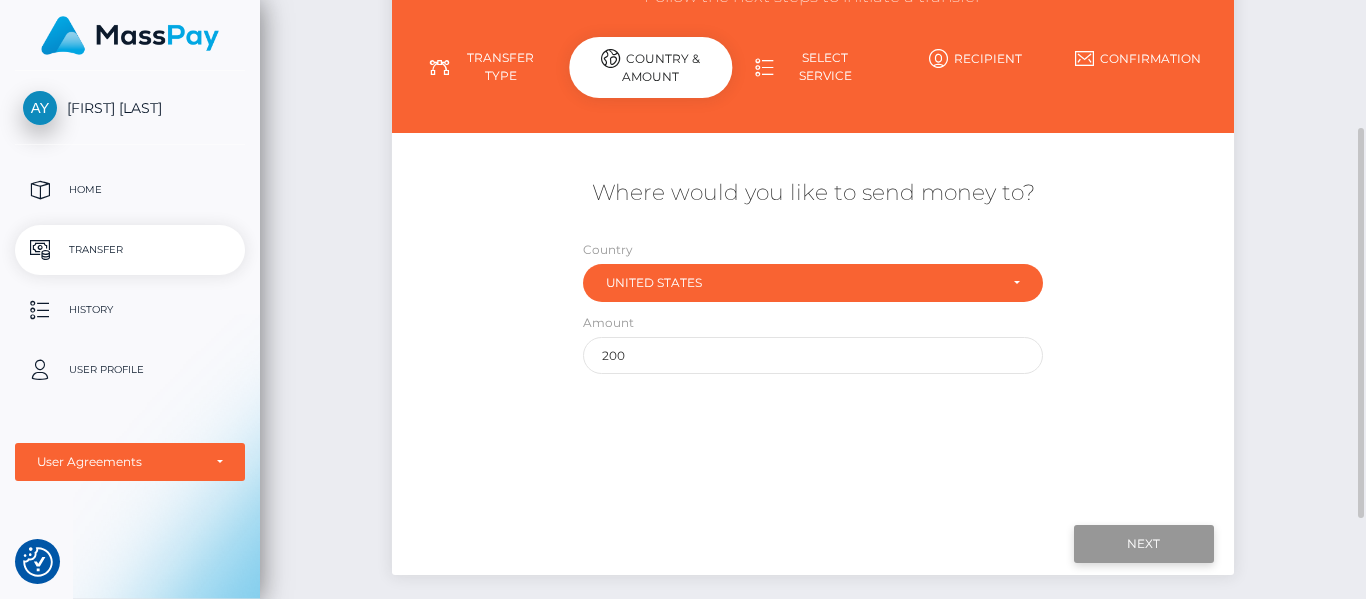 click on "Next" at bounding box center (1144, 544) 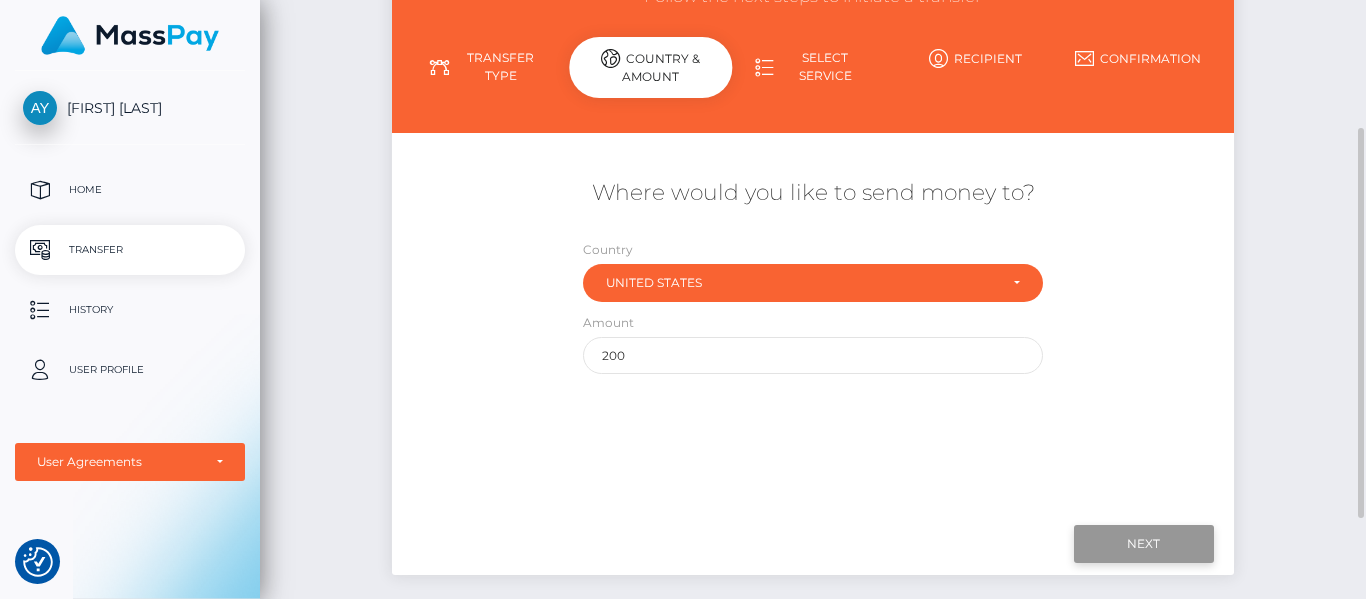 click on "Next" at bounding box center (1144, 544) 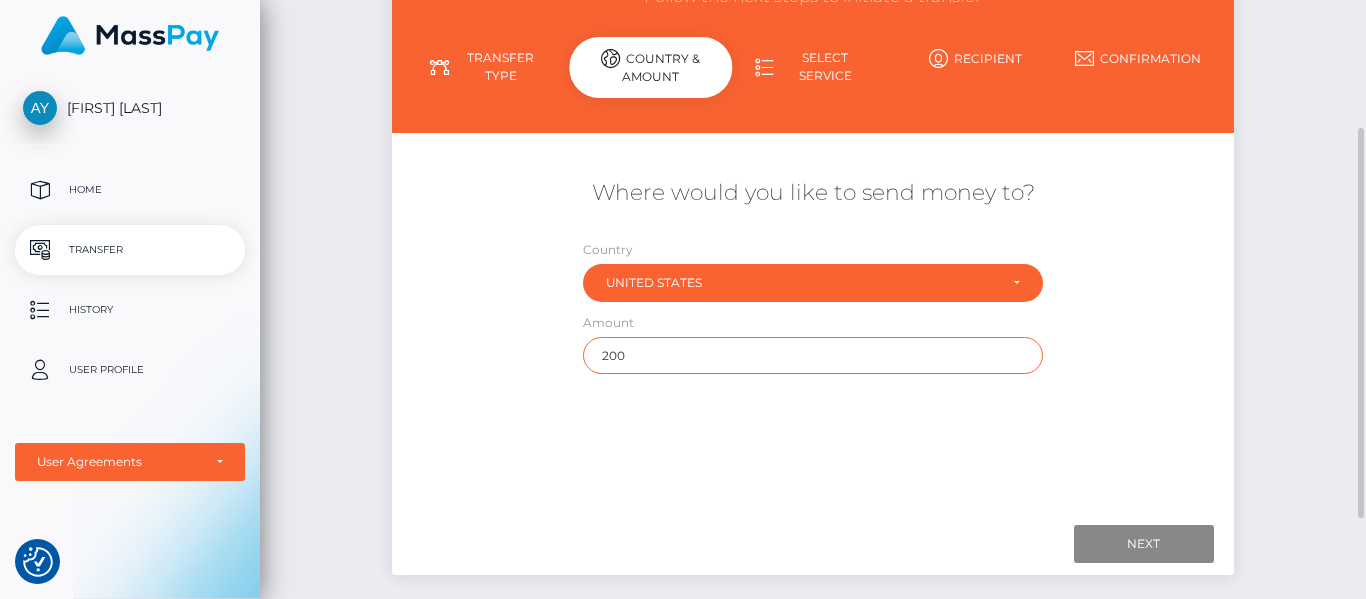 click on "200" at bounding box center [813, 355] 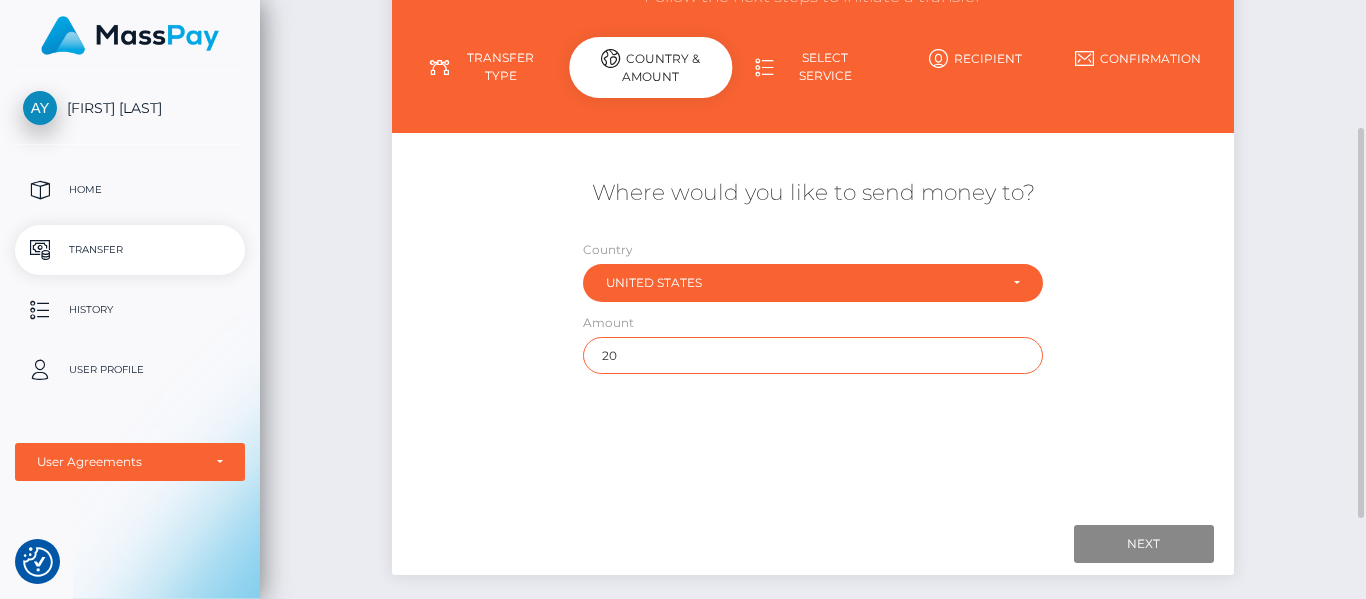 type on "2" 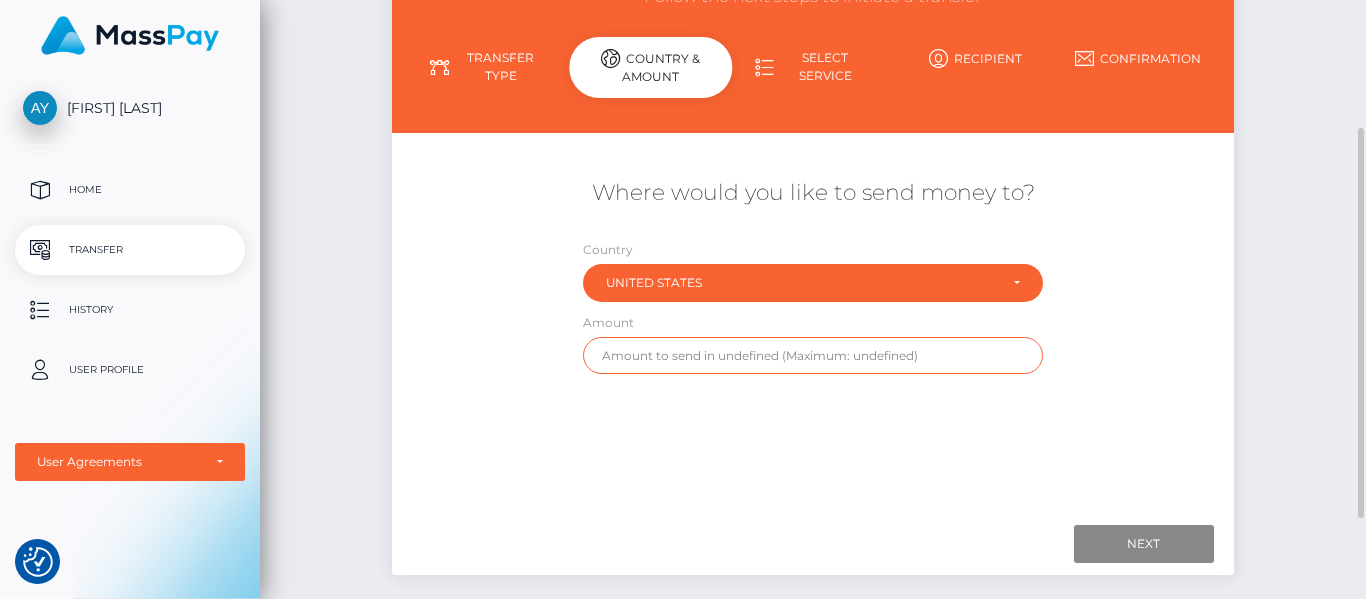 click at bounding box center (813, 355) 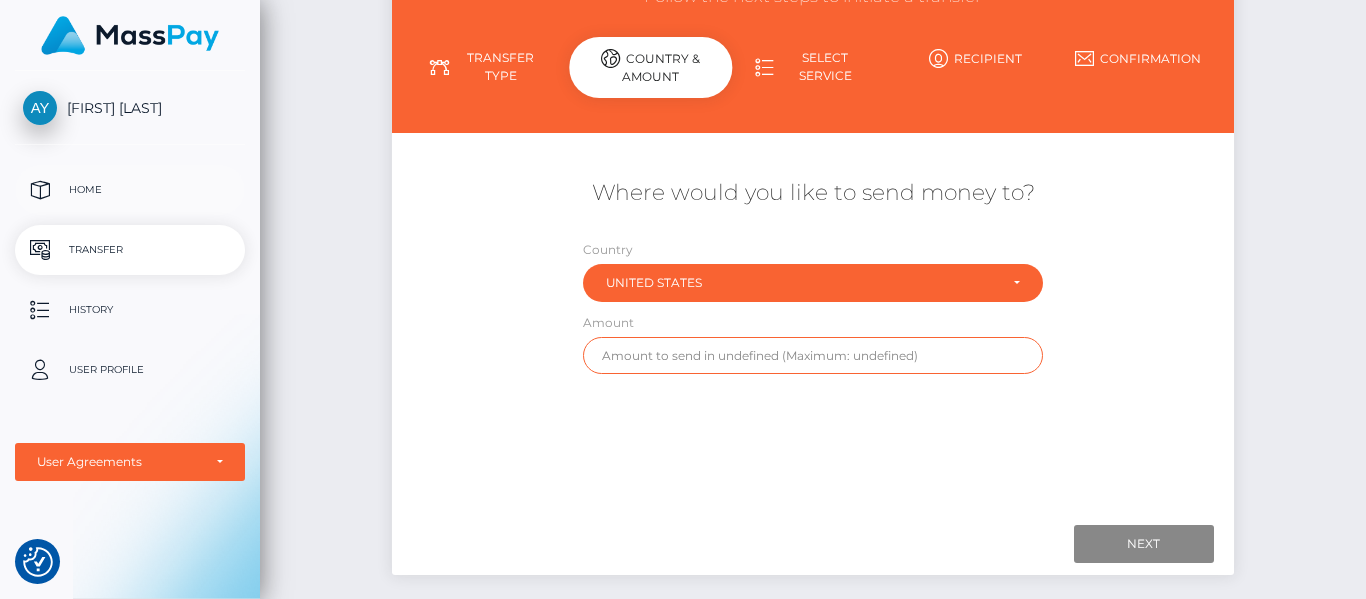 type 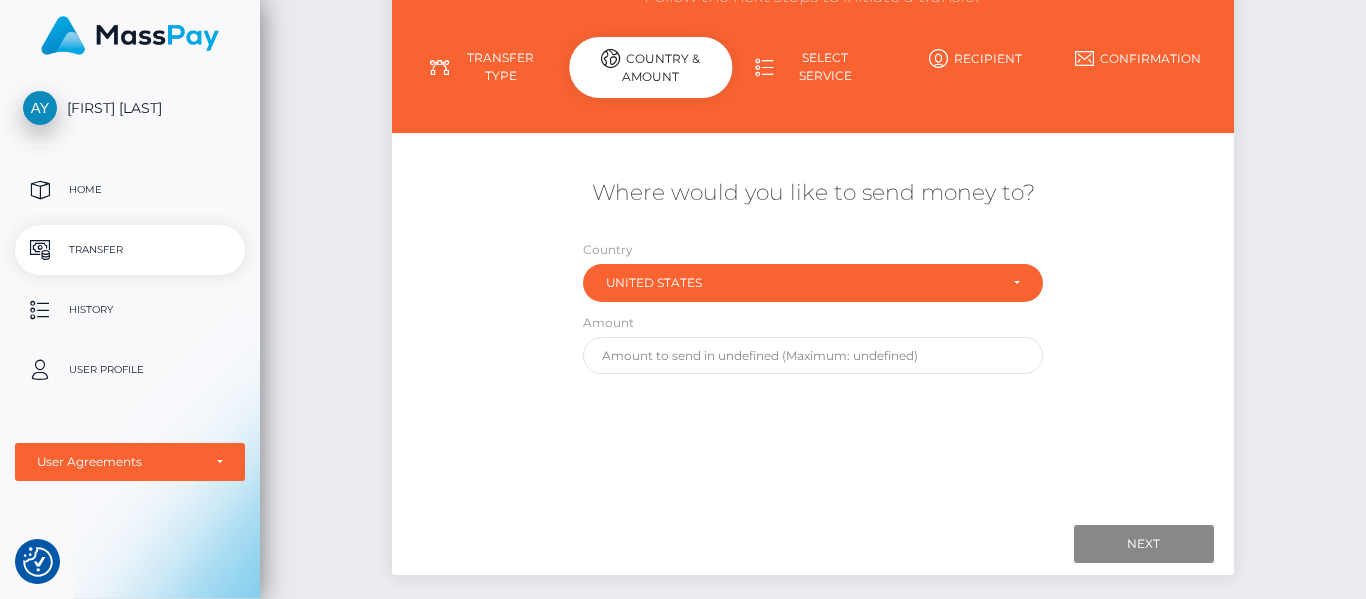 click on "Home" at bounding box center [130, 190] 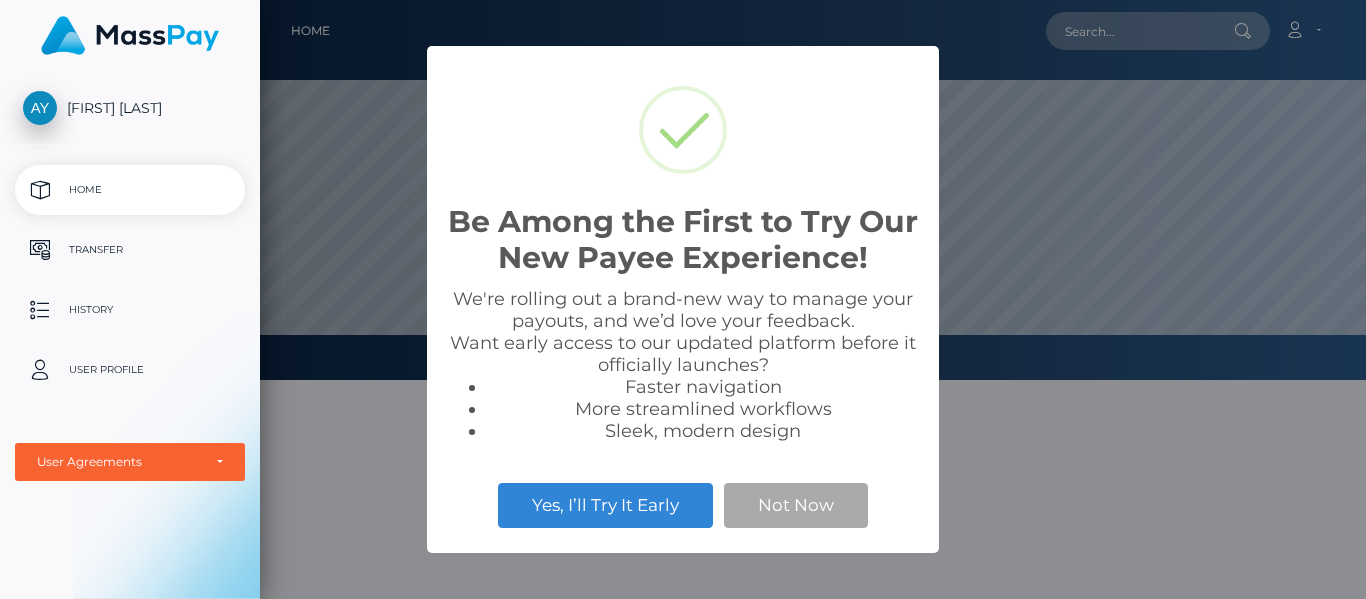 scroll, scrollTop: 0, scrollLeft: 0, axis: both 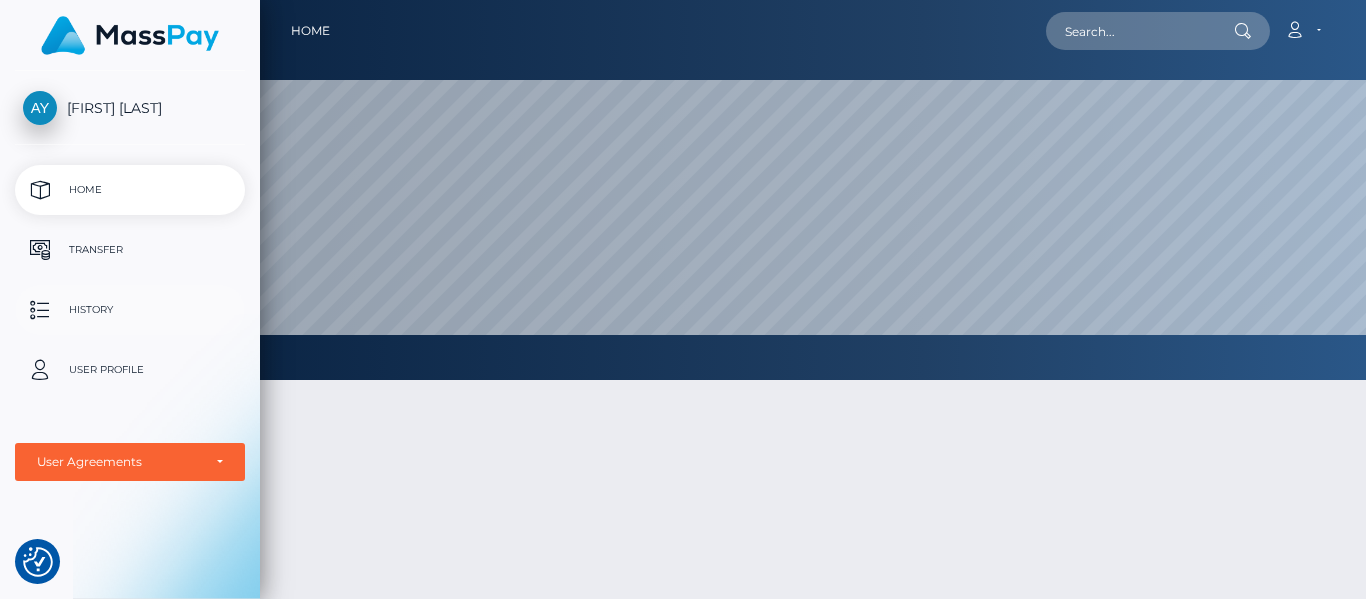 click on "History" at bounding box center [130, 310] 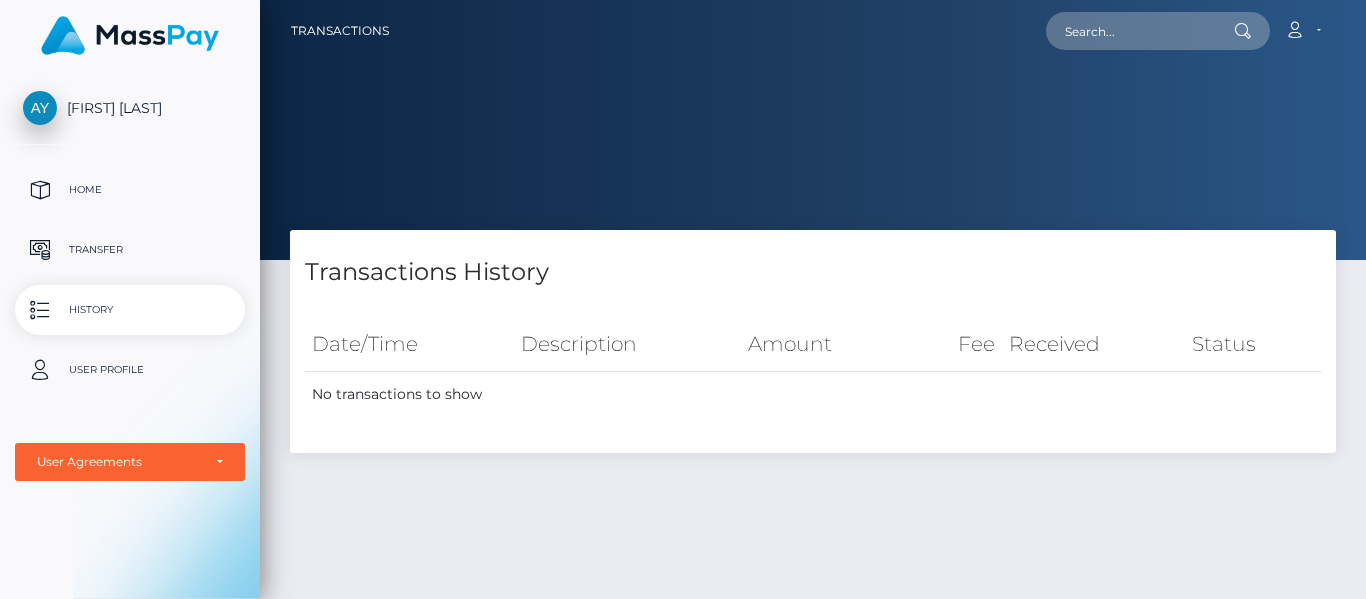 scroll, scrollTop: 0, scrollLeft: 0, axis: both 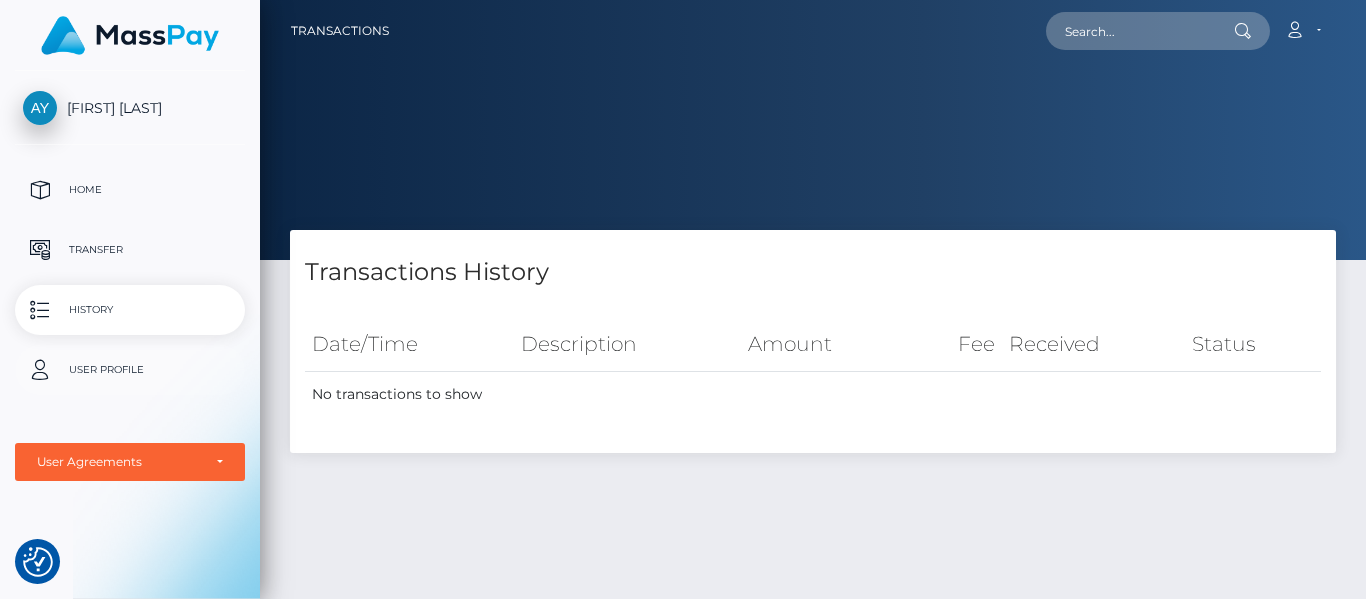 click on "User Profile" at bounding box center (130, 370) 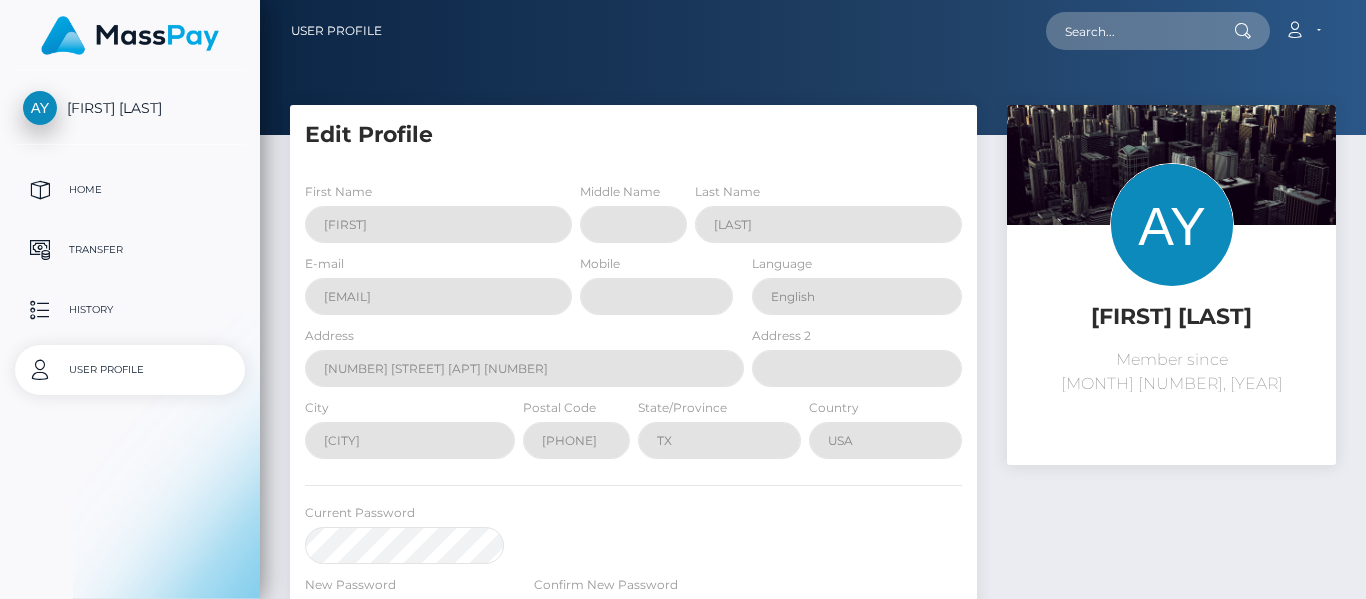 scroll, scrollTop: 0, scrollLeft: 0, axis: both 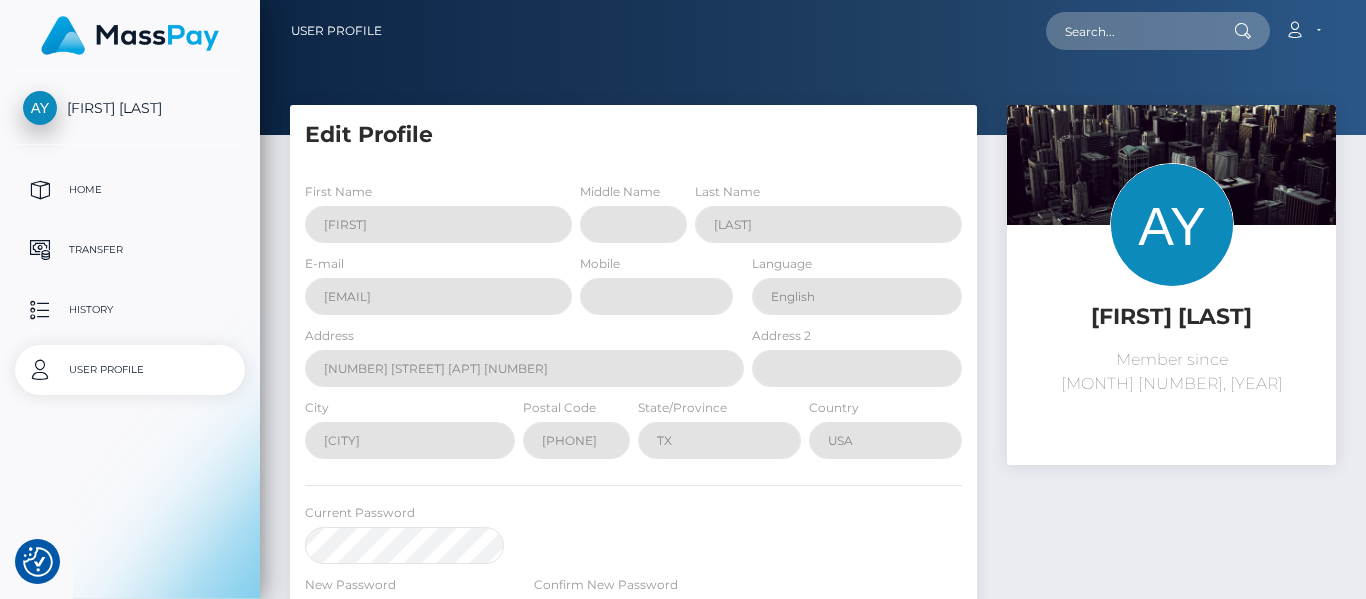 select 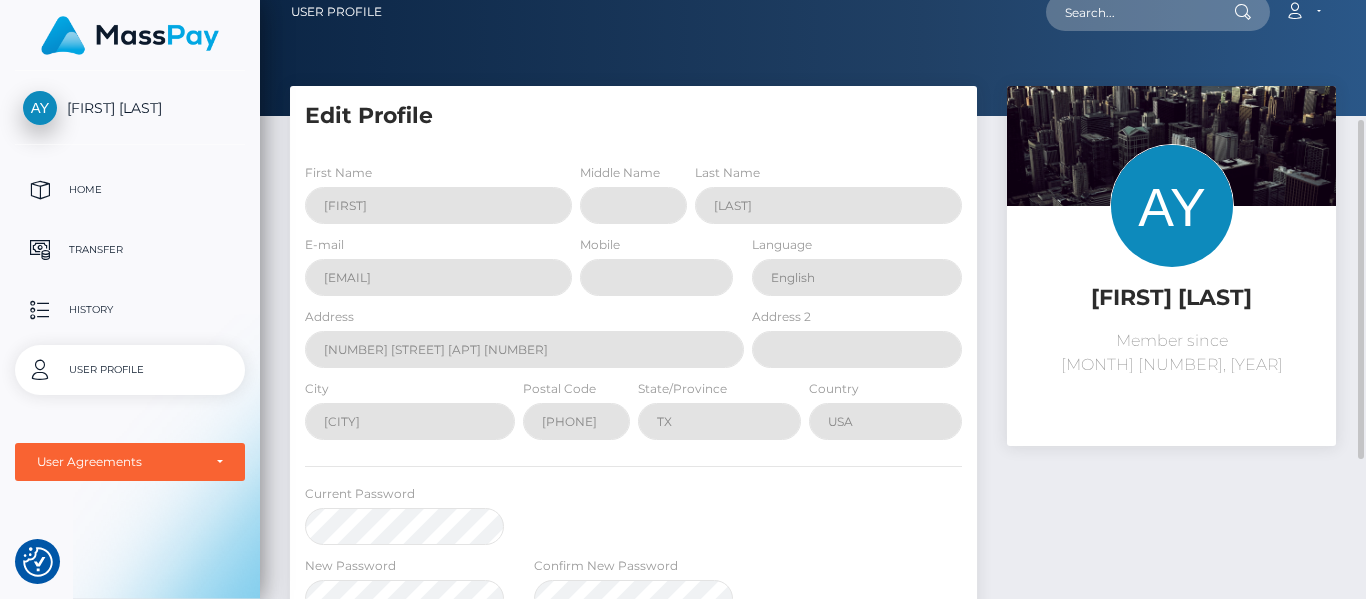scroll, scrollTop: 0, scrollLeft: 0, axis: both 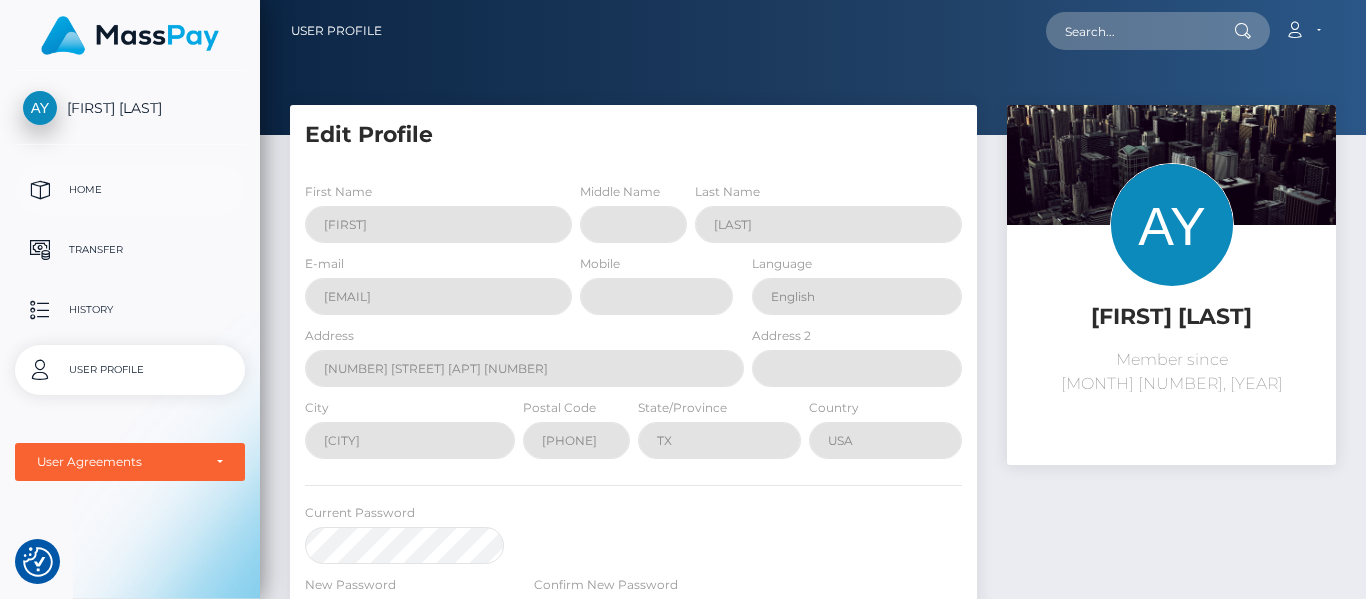 click on "Home" at bounding box center [130, 190] 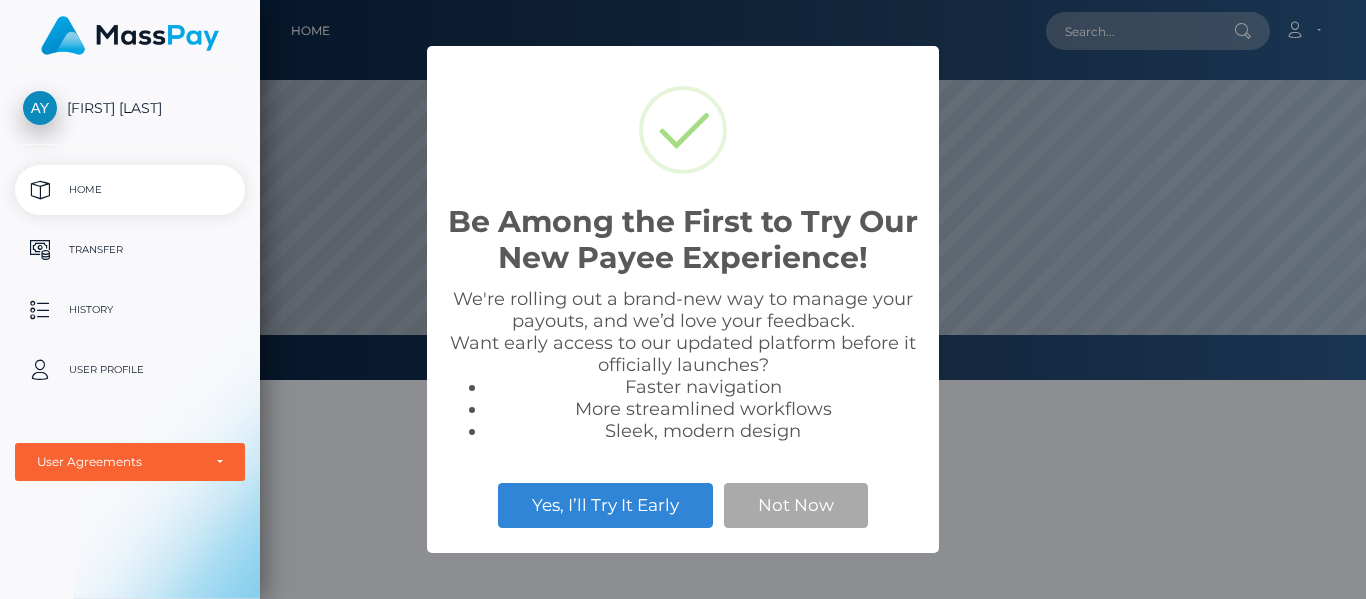 scroll, scrollTop: 0, scrollLeft: 0, axis: both 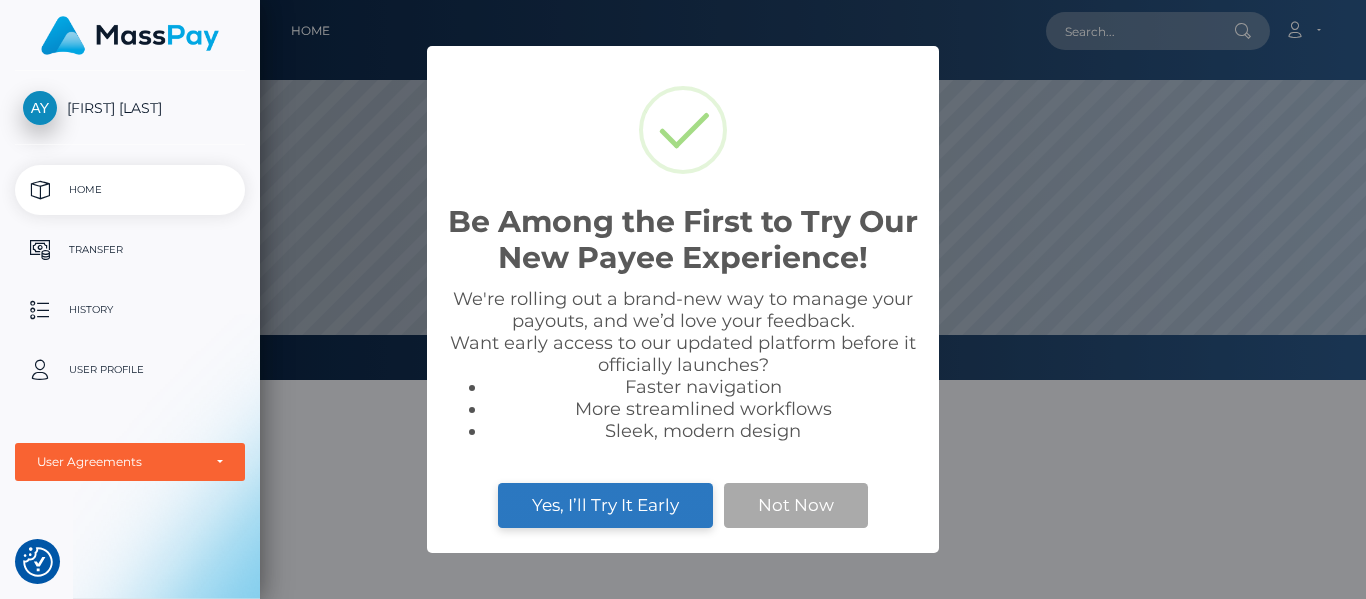 click on "Yes, I’ll Try It Early" at bounding box center (605, 505) 